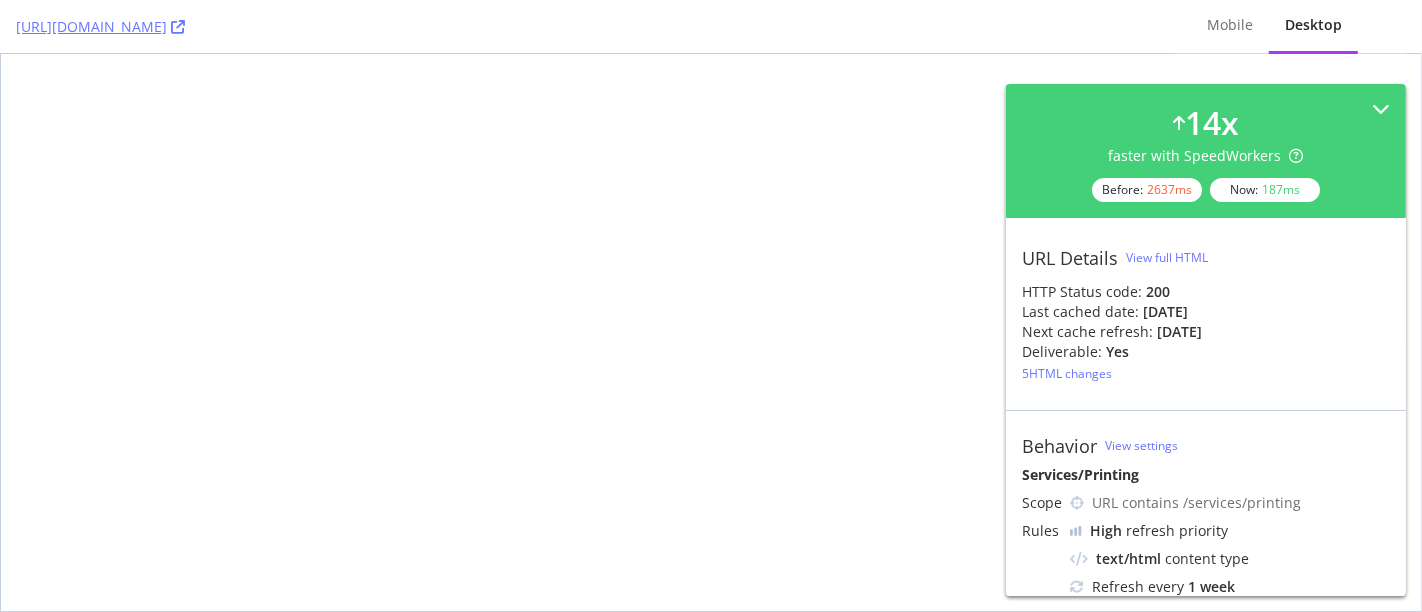 scroll, scrollTop: 0, scrollLeft: 0, axis: both 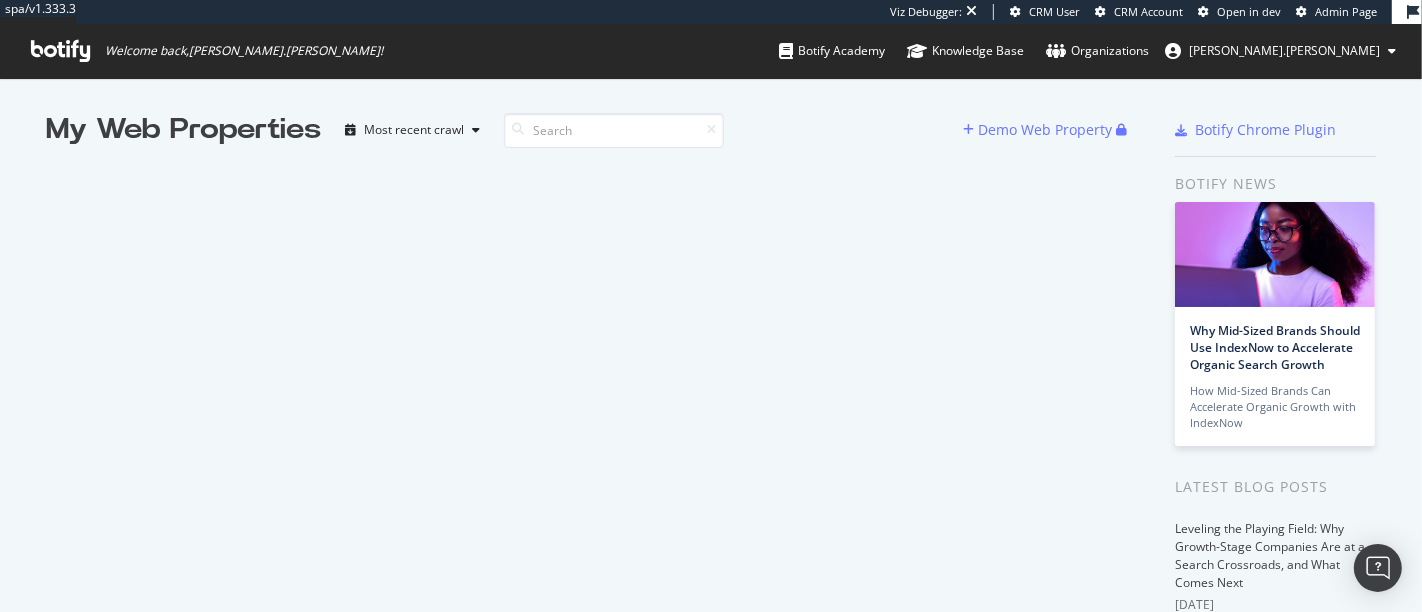 click on "Admin Page" at bounding box center (1346, 11) 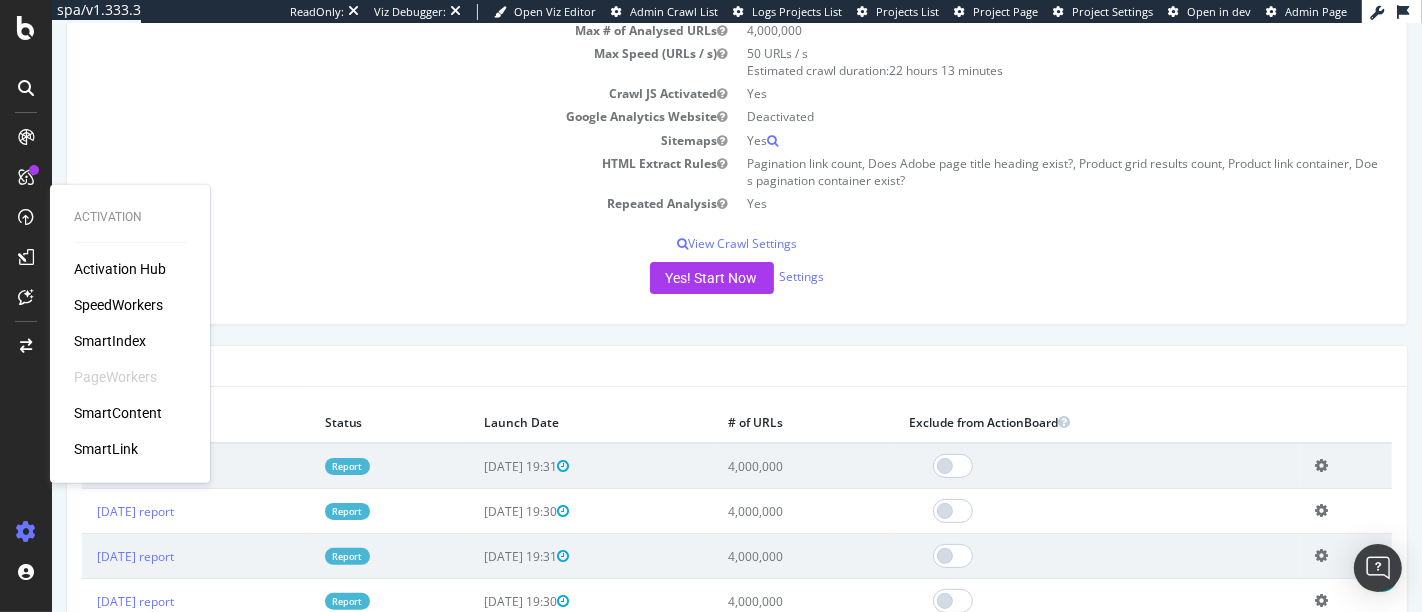 scroll, scrollTop: 418, scrollLeft: 0, axis: vertical 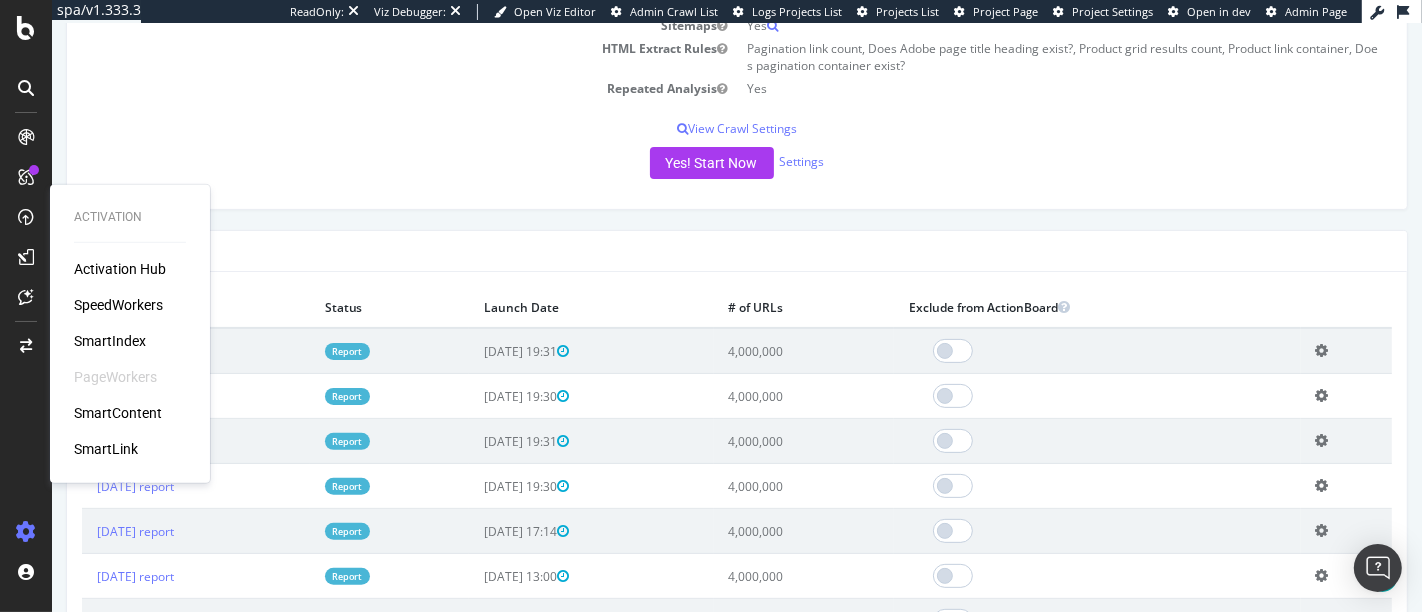 click on "RS
[DOMAIN_NAME]
× × Next Launch Scheduled for:
[DATE] 19:30
(Repeat Mode)
Configure your New Analysis Now!
Project Name
RS Allowed Domains
(http|https)://[DOMAIN_NAME],
(http|https)://[DOMAIN_NAME]
Start URLs
[URL][DOMAIN_NAME]
Max # of Analysed URLs
4,000,000 Max Speed (URLs / s)
50 URLs / s
Estimated crawl duration:  22 hours 13 minutes  Crawl JS Activated
Yes Google Analytics Website
Deactivated
Sitemaps
Yes
HTML Extract Rules
Pagination link count, Does Adobe page title heading exist?, Product grid results count, Product link container, Does pagination container exist?
Yes × RS" at bounding box center [736, 837] 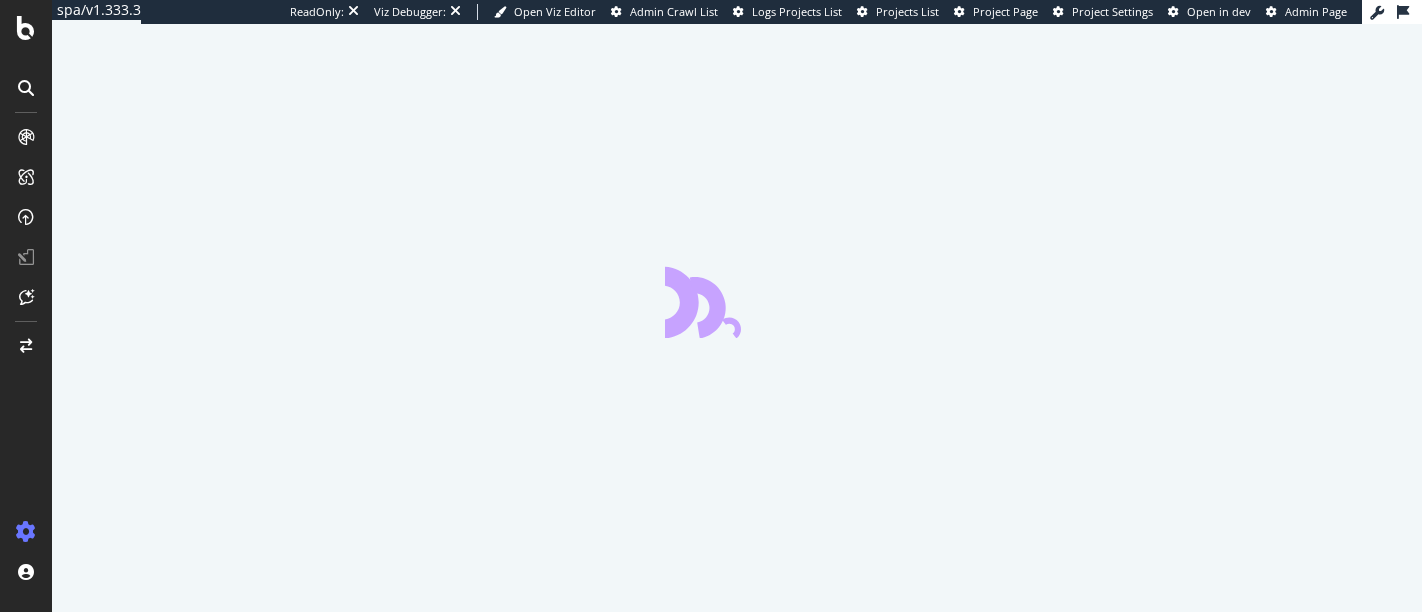 scroll, scrollTop: 0, scrollLeft: 0, axis: both 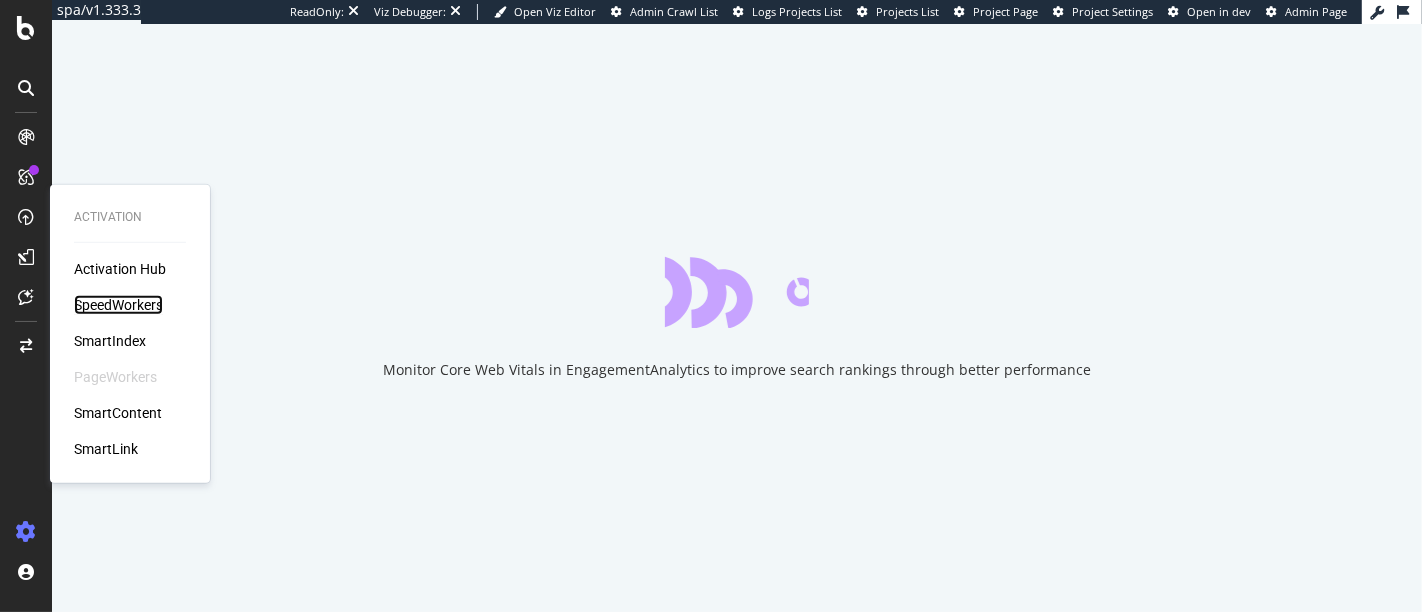 click on "SpeedWorkers" at bounding box center [118, 305] 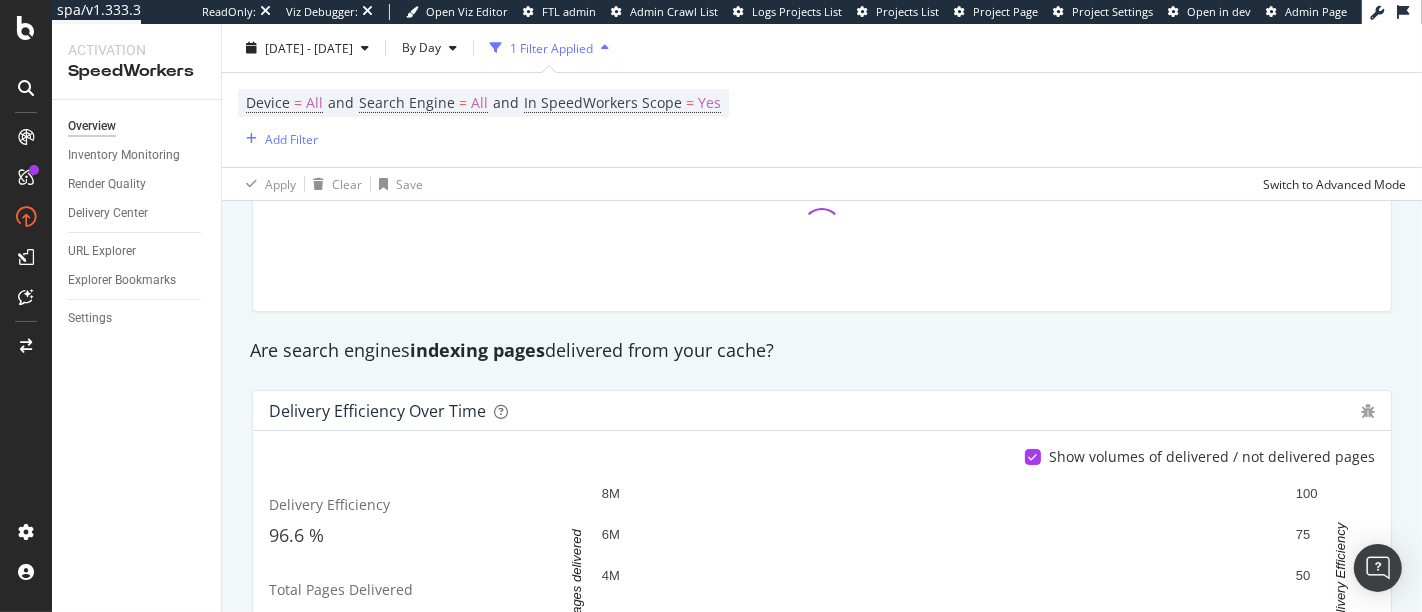 scroll, scrollTop: 0, scrollLeft: 0, axis: both 